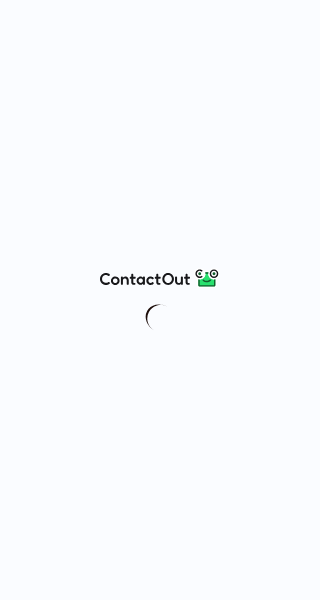 scroll, scrollTop: 0, scrollLeft: 0, axis: both 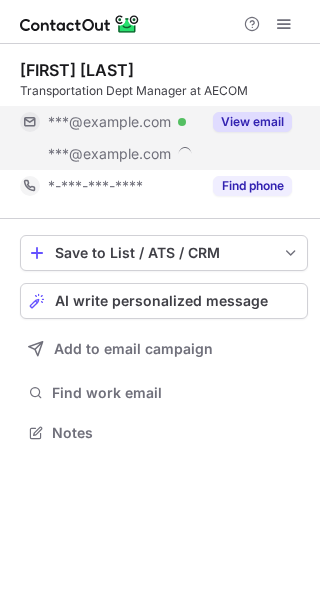 click on "View email" at bounding box center (252, 122) 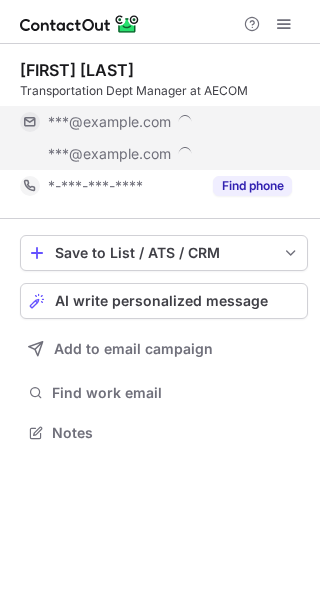 scroll, scrollTop: 10, scrollLeft: 10, axis: both 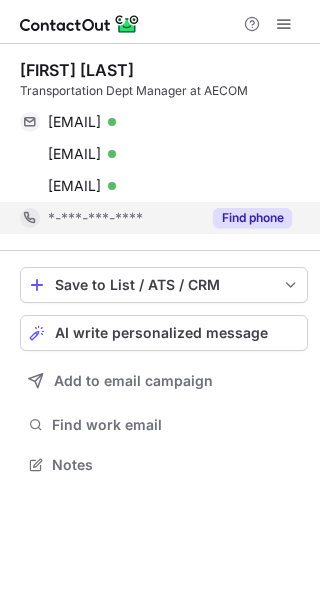 click on "Find phone" at bounding box center [246, 218] 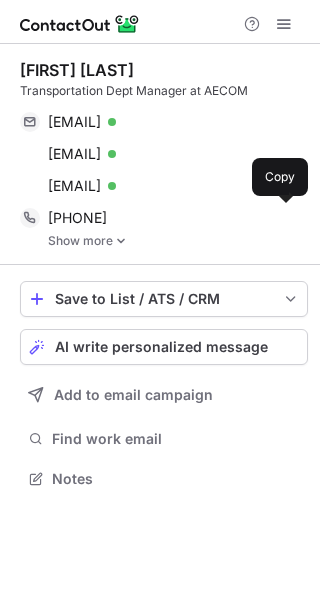 scroll, scrollTop: 9, scrollLeft: 10, axis: both 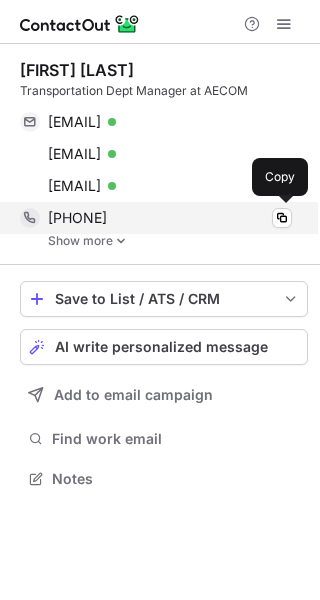 drag, startPoint x: 115, startPoint y: 221, endPoint x: 61, endPoint y: 227, distance: 54.33231 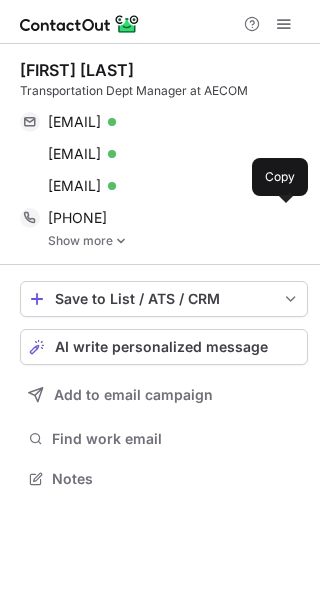 copy on "7049622527" 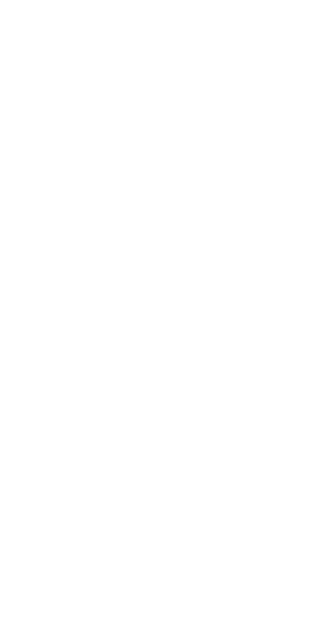 scroll, scrollTop: 0, scrollLeft: 0, axis: both 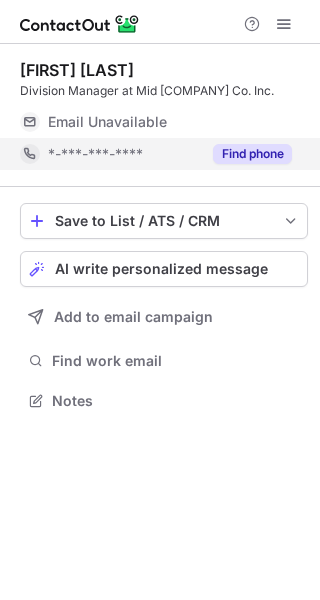 click on "Find phone" at bounding box center (252, 154) 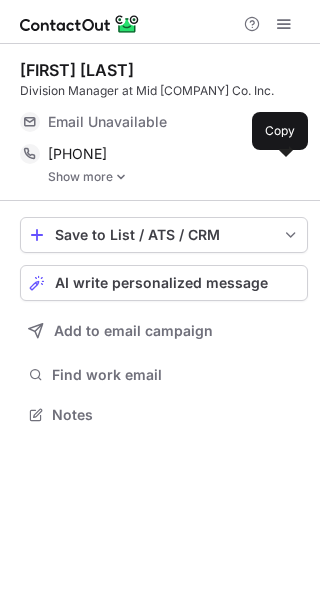 scroll, scrollTop: 9, scrollLeft: 10, axis: both 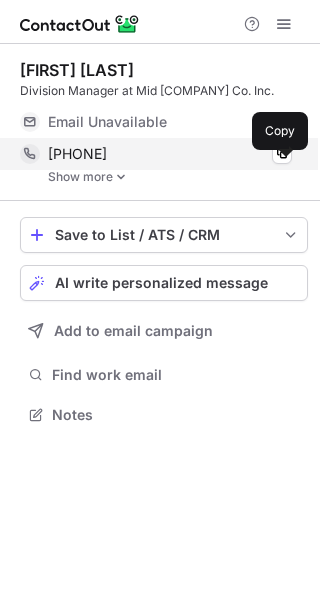 drag, startPoint x: 162, startPoint y: 170, endPoint x: 63, endPoint y: 179, distance: 99.40825 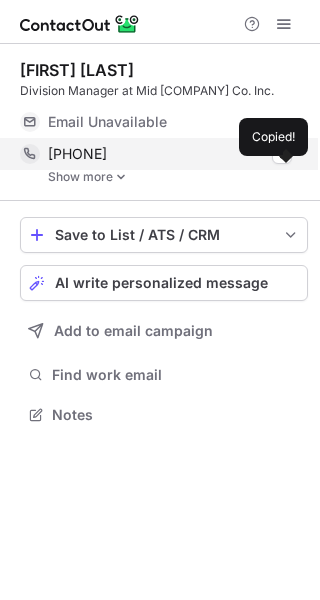 copy on "[PHONE]" 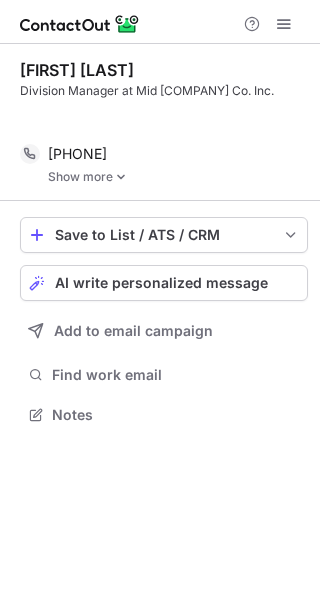 scroll, scrollTop: 386, scrollLeft: 320, axis: both 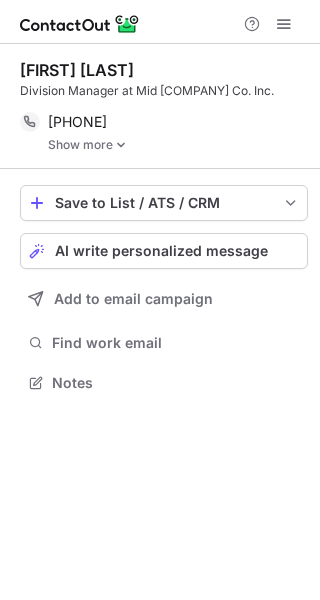 click on "Show more" at bounding box center [178, 145] 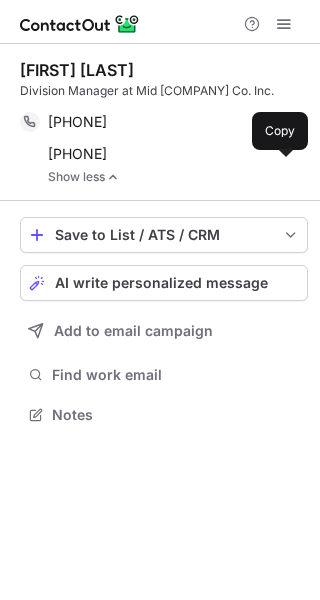 scroll, scrollTop: 9, scrollLeft: 10, axis: both 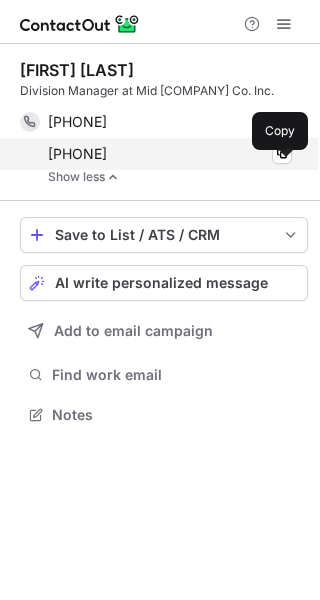 drag, startPoint x: 171, startPoint y: 179, endPoint x: 61, endPoint y: 183, distance: 110.0727 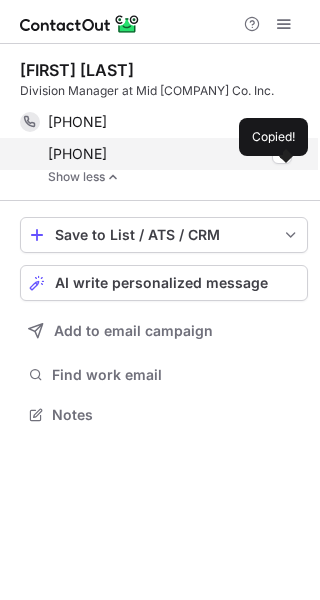 copy on "[PHONE]" 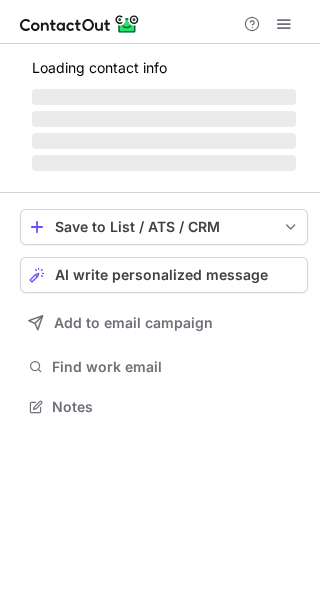 scroll, scrollTop: 0, scrollLeft: 0, axis: both 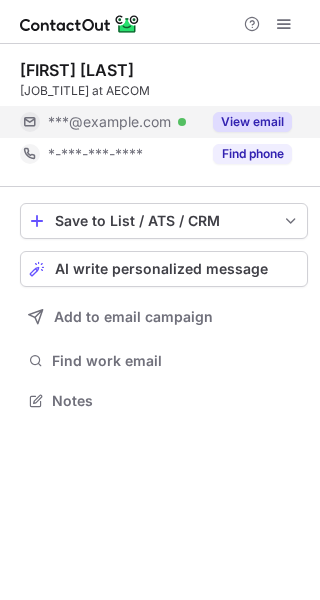 click on "View email" at bounding box center [252, 122] 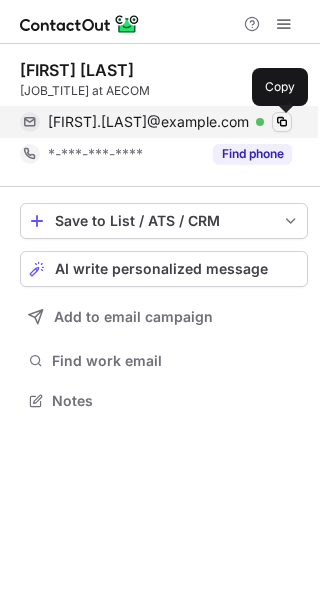 click at bounding box center (282, 122) 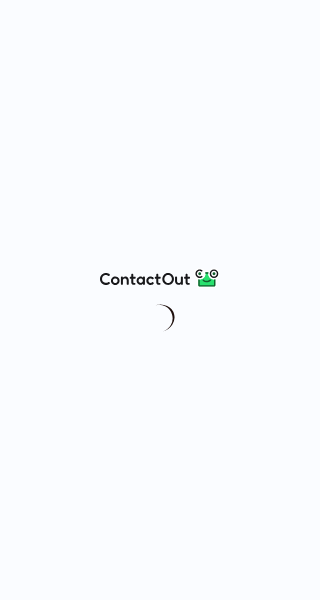 scroll, scrollTop: 0, scrollLeft: 0, axis: both 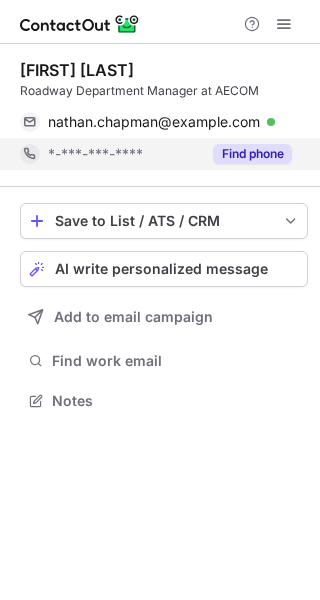 click on "Find phone" at bounding box center [252, 154] 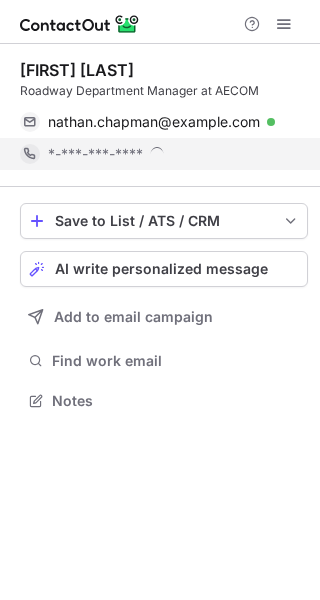 scroll, scrollTop: 9, scrollLeft: 10, axis: both 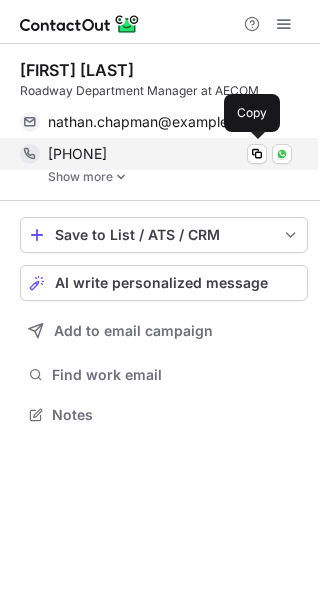 drag, startPoint x: 160, startPoint y: 159, endPoint x: 65, endPoint y: 159, distance: 95 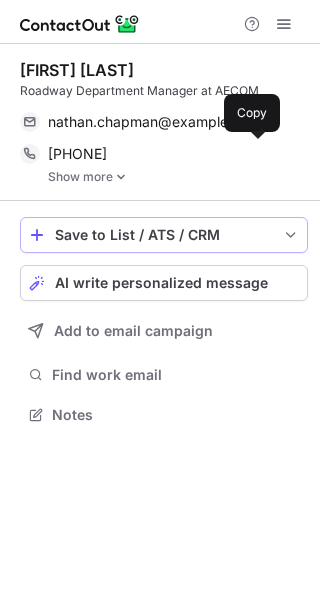 copy on "7045300521" 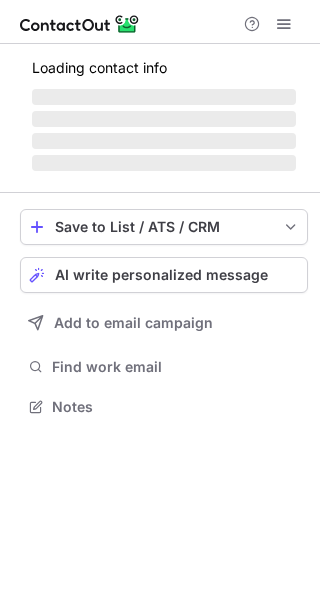 scroll, scrollTop: 0, scrollLeft: 0, axis: both 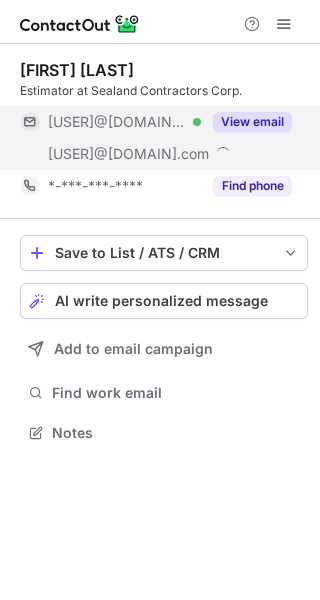 click on "View email" at bounding box center [252, 122] 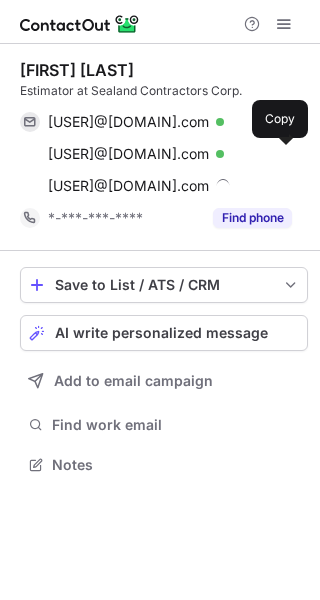 scroll, scrollTop: 10, scrollLeft: 10, axis: both 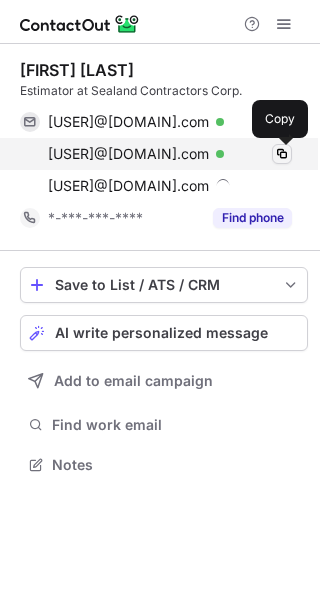 click at bounding box center [282, 154] 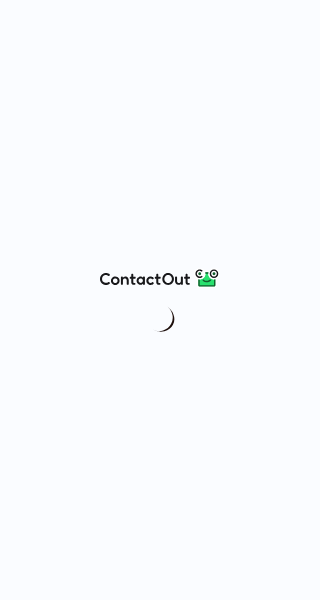 scroll, scrollTop: 0, scrollLeft: 0, axis: both 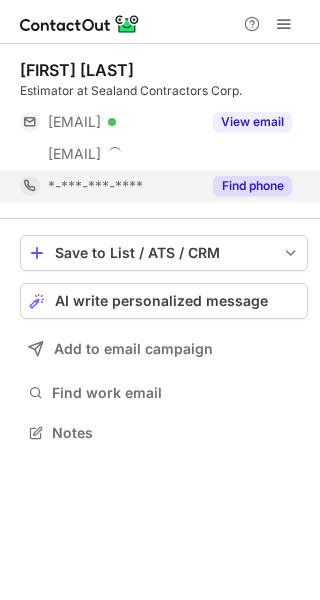 click on "Find phone" at bounding box center (252, 186) 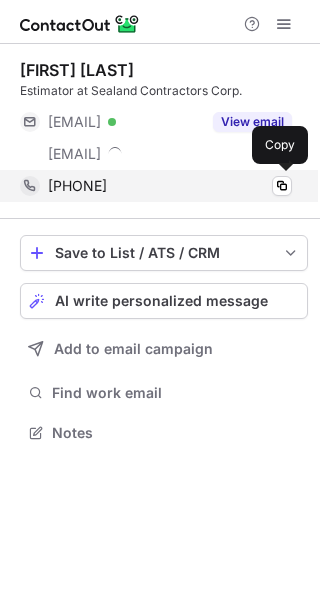 drag, startPoint x: 135, startPoint y: 192, endPoint x: 66, endPoint y: 192, distance: 69 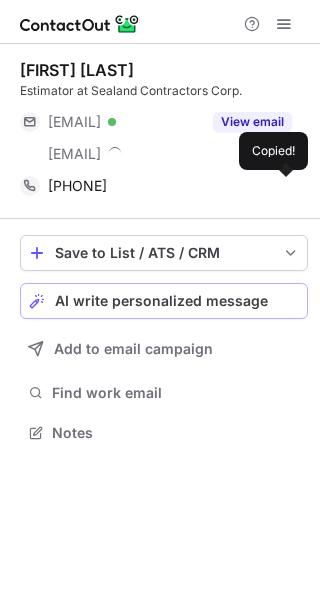 copy on "7044912198" 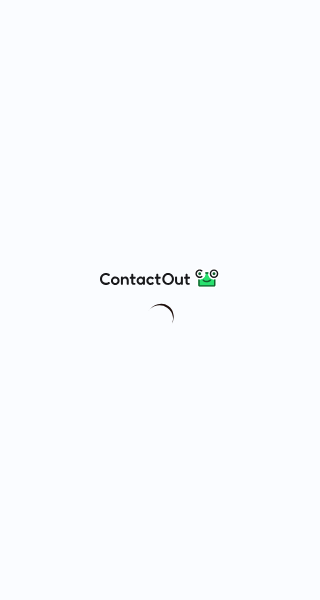 scroll, scrollTop: 0, scrollLeft: 0, axis: both 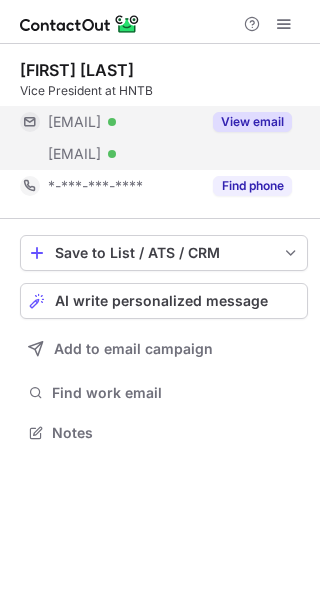 click on "View email" at bounding box center (252, 122) 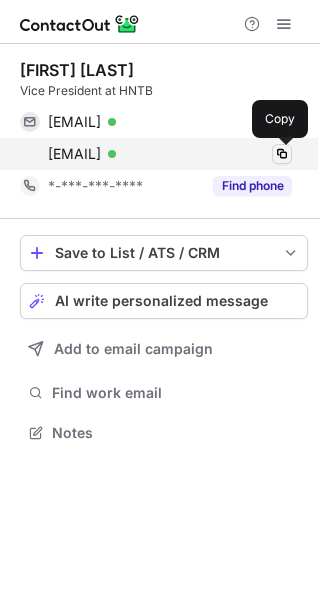 click at bounding box center (282, 154) 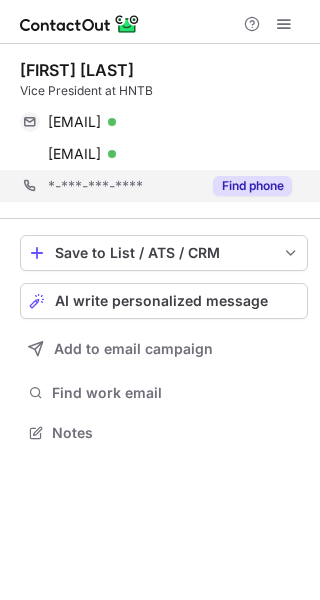 scroll, scrollTop: 0, scrollLeft: 0, axis: both 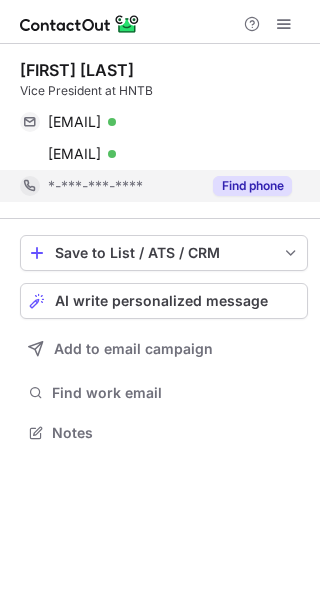 click on "Find phone" at bounding box center (246, 186) 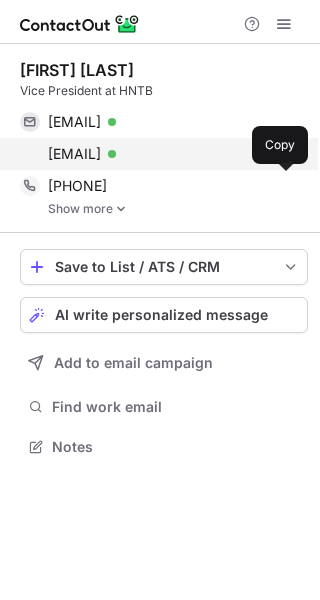 scroll, scrollTop: 9, scrollLeft: 10, axis: both 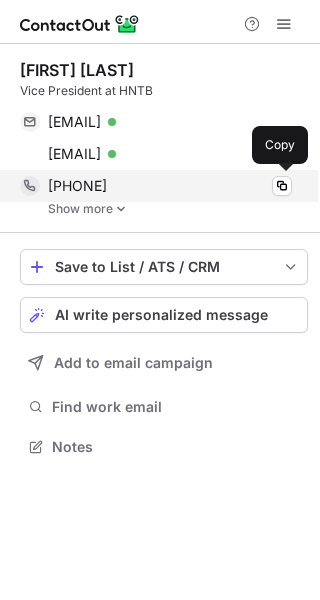 drag, startPoint x: 154, startPoint y: 186, endPoint x: 64, endPoint y: 187, distance: 90.005554 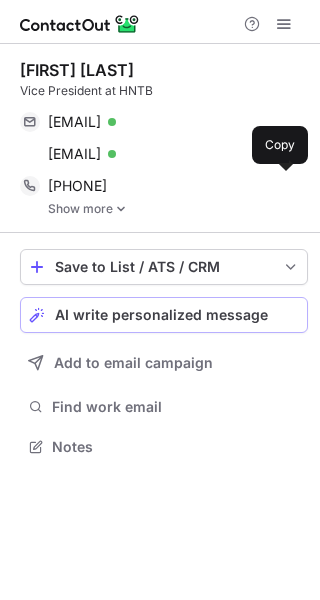 copy on "4088570452" 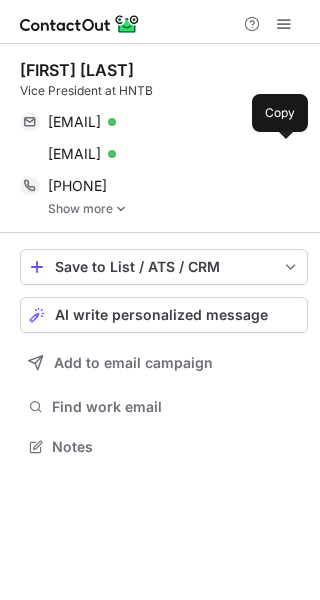 scroll, scrollTop: 0, scrollLeft: 0, axis: both 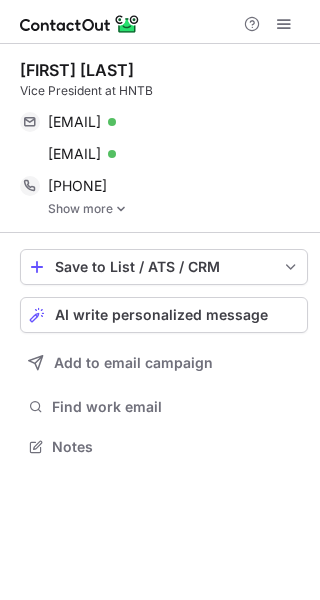 click on "Show more" at bounding box center (178, 209) 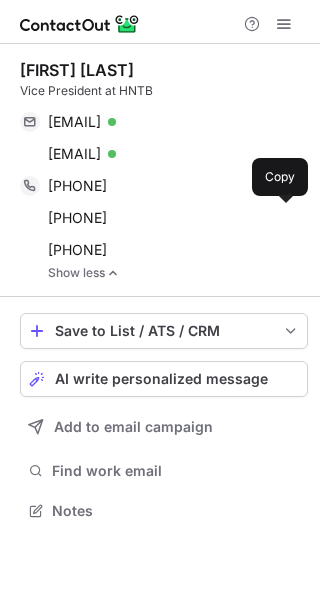 scroll, scrollTop: 9, scrollLeft: 10, axis: both 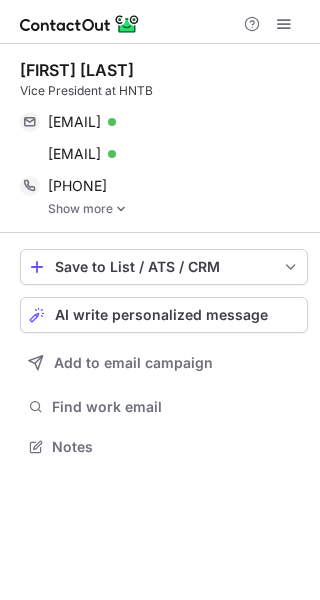 click on "Show more" at bounding box center [178, 209] 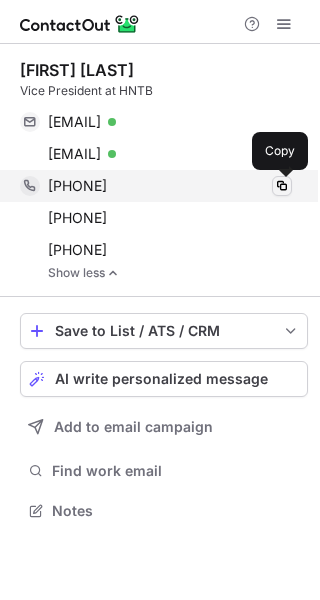 click at bounding box center (282, 186) 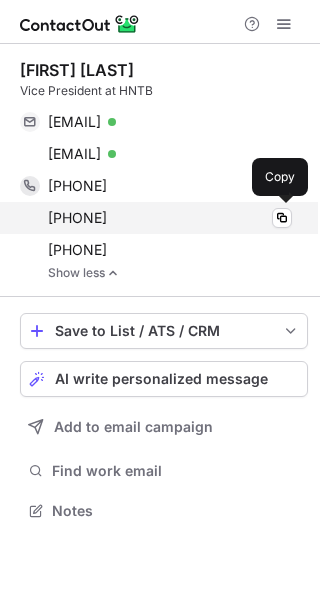 drag, startPoint x: 148, startPoint y: 227, endPoint x: 64, endPoint y: 228, distance: 84.00595 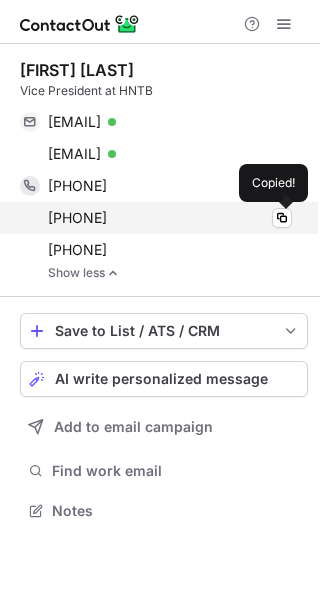 copy on "[PHONE]" 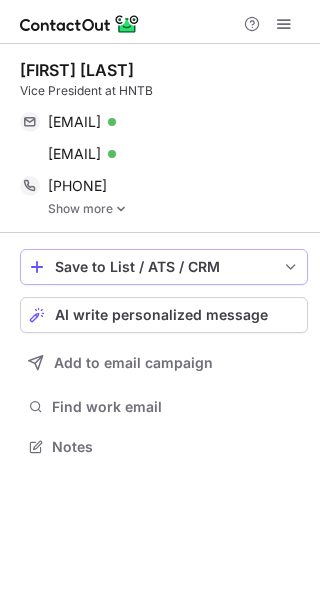 scroll, scrollTop: 0, scrollLeft: 0, axis: both 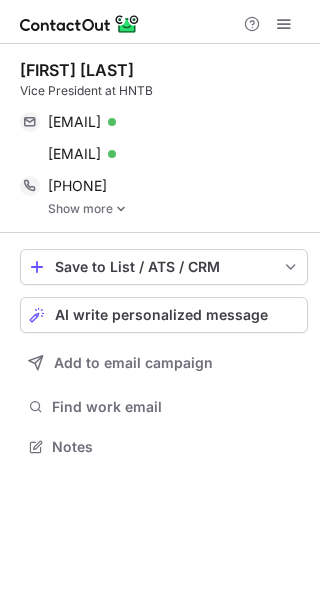 click on "Show more" at bounding box center [178, 209] 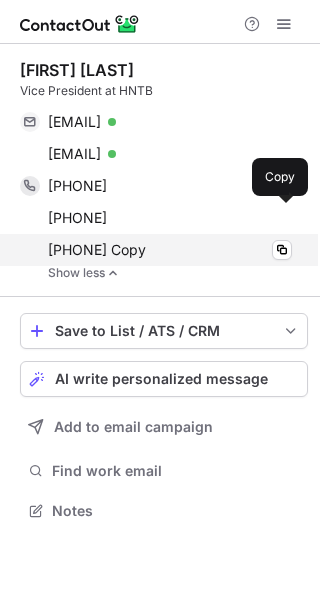 scroll, scrollTop: 9, scrollLeft: 10, axis: both 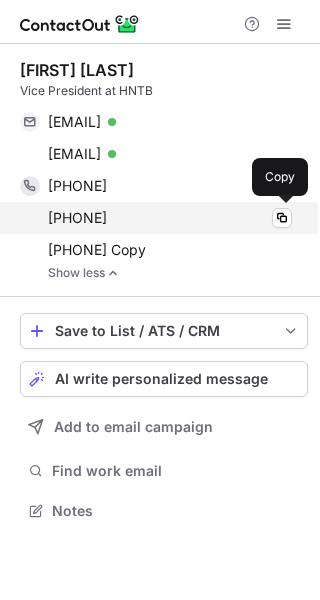 drag, startPoint x: 140, startPoint y: 222, endPoint x: 61, endPoint y: 224, distance: 79.025314 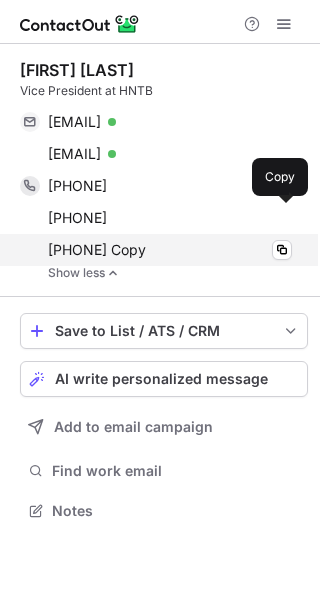 copy on "8157827350" 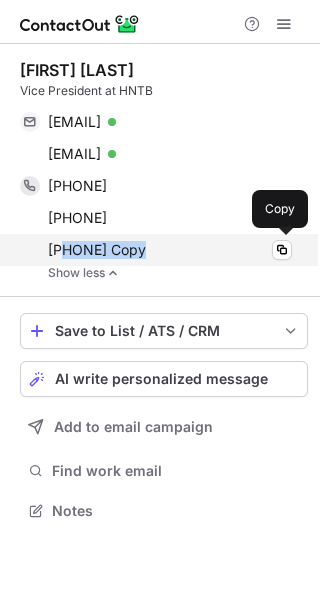 drag, startPoint x: 162, startPoint y: 259, endPoint x: 65, endPoint y: 255, distance: 97.082436 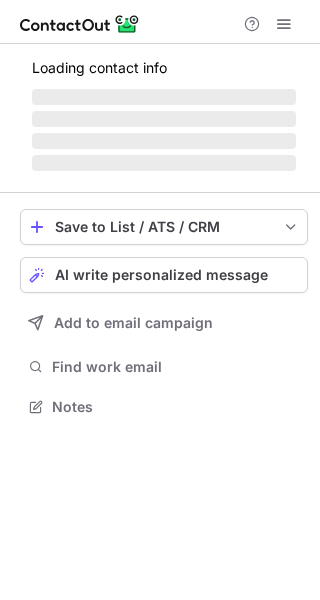 scroll, scrollTop: 0, scrollLeft: 0, axis: both 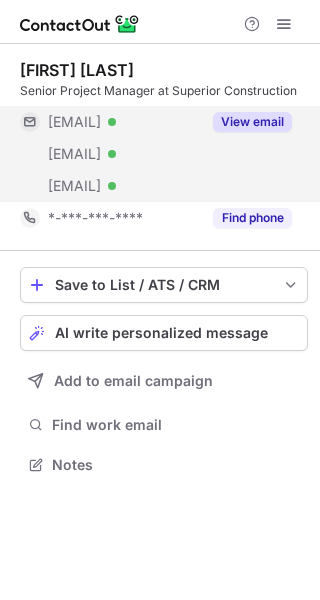 click on "View email" at bounding box center (246, 122) 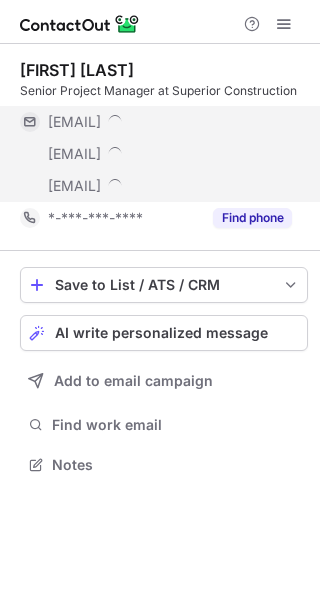 scroll, scrollTop: 10, scrollLeft: 10, axis: both 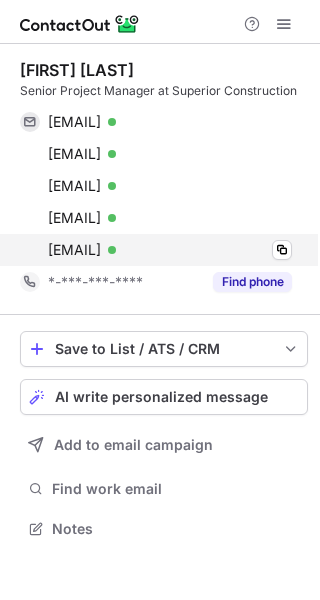 click on "[EMAIL]" at bounding box center [74, 250] 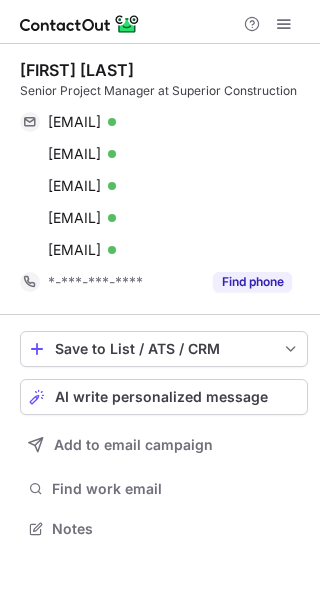 scroll, scrollTop: 0, scrollLeft: 0, axis: both 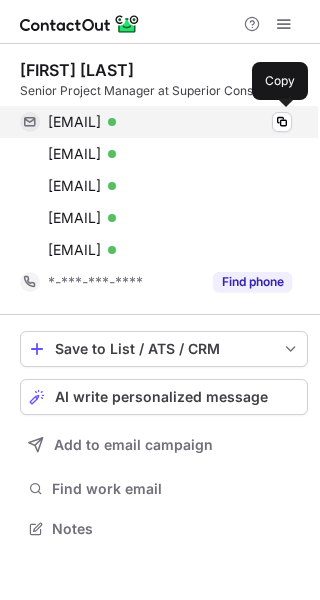click on "[EMAIL] Verified" at bounding box center (170, 122) 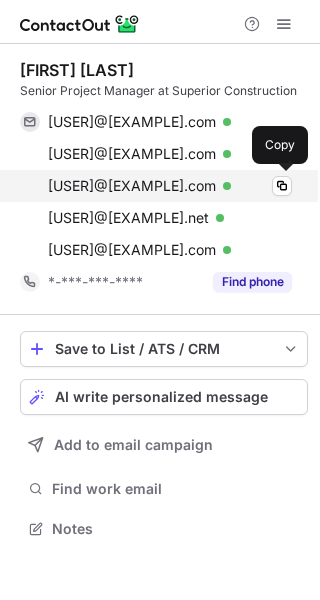 scroll, scrollTop: 0, scrollLeft: 0, axis: both 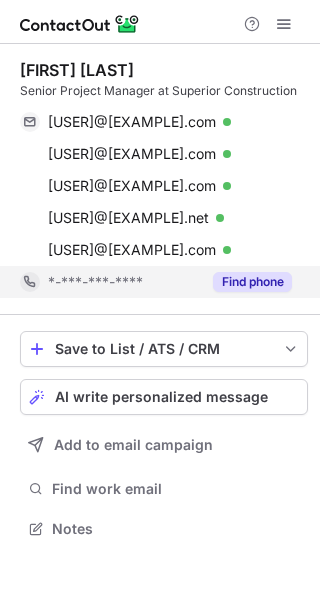 click on "Find phone" at bounding box center [252, 282] 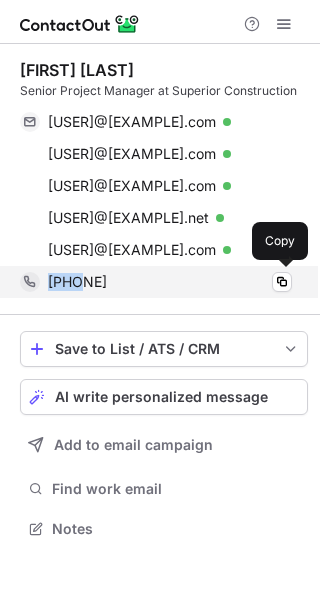 drag, startPoint x: 165, startPoint y: 277, endPoint x: 113, endPoint y: 284, distance: 52.46904 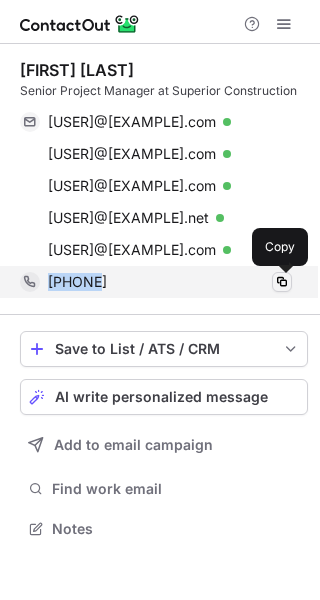 click at bounding box center [282, 282] 